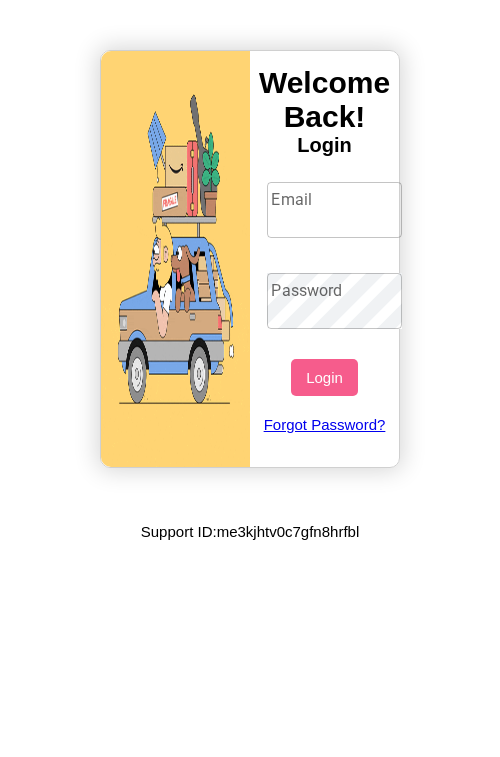 scroll, scrollTop: 0, scrollLeft: 0, axis: both 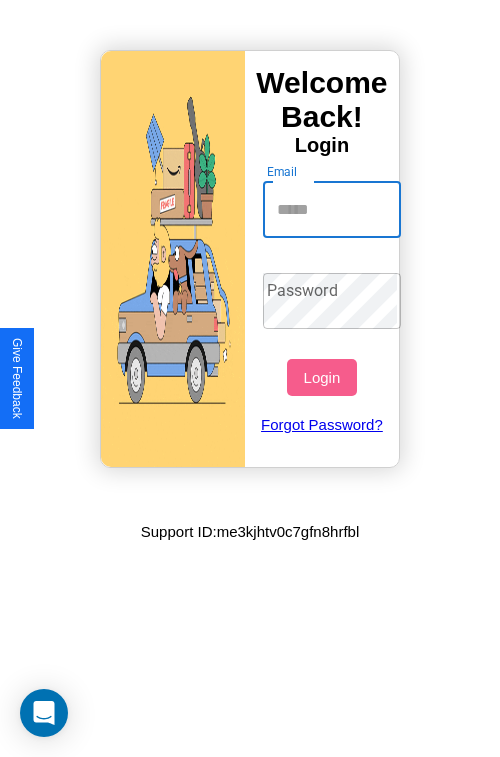 click on "Email" at bounding box center (332, 210) 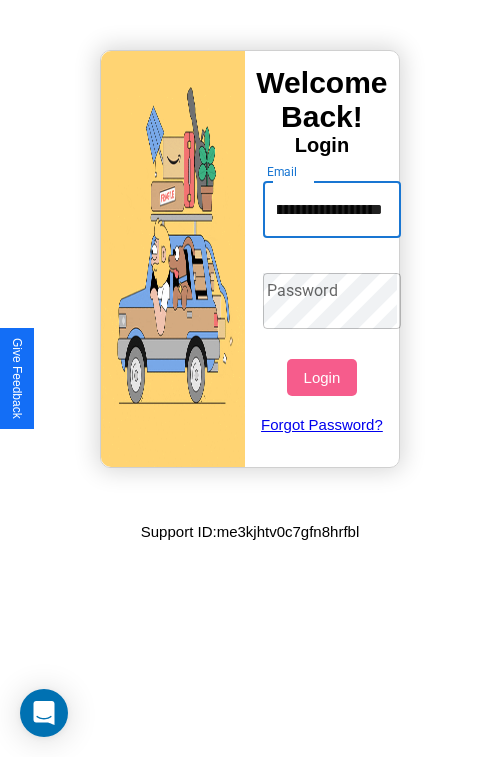 scroll, scrollTop: 0, scrollLeft: 97, axis: horizontal 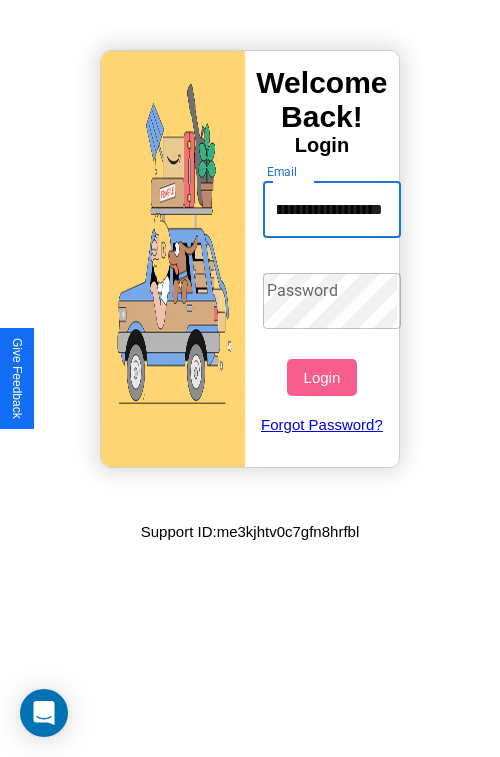 type on "**********" 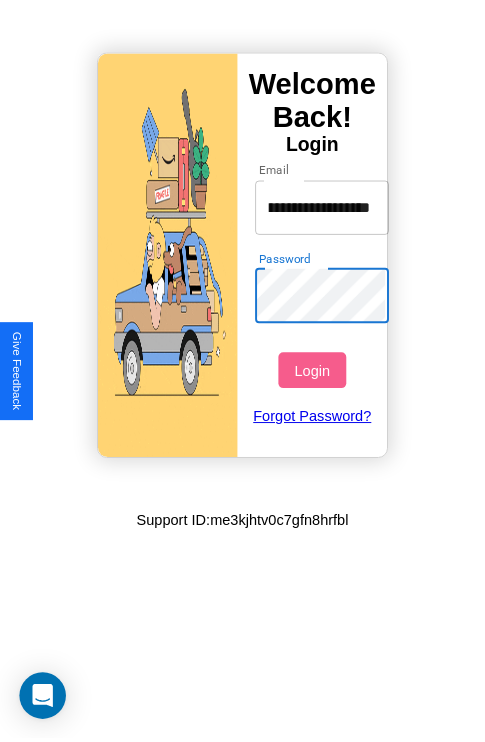scroll, scrollTop: 0, scrollLeft: 0, axis: both 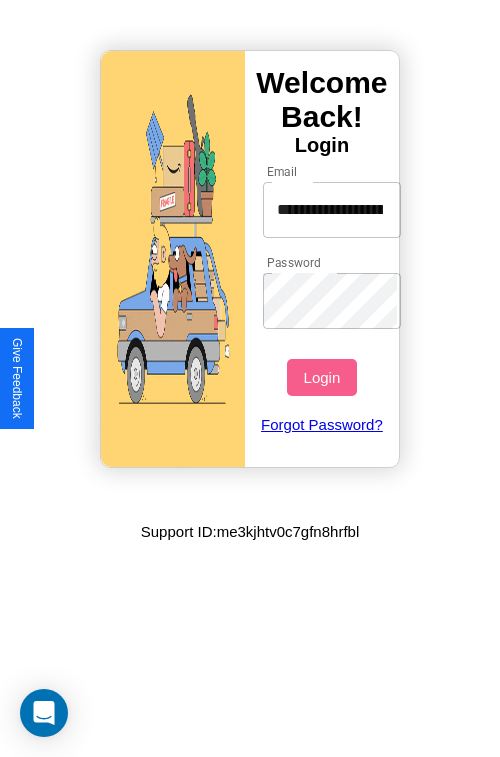 click on "Login" at bounding box center (321, 377) 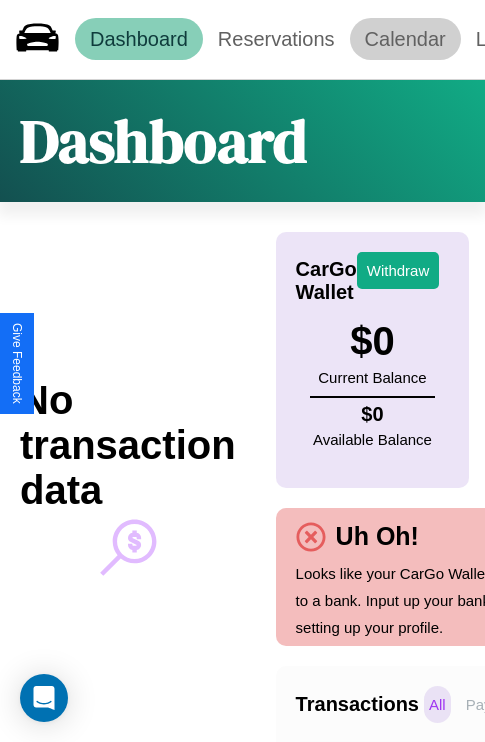 click on "Calendar" at bounding box center [405, 39] 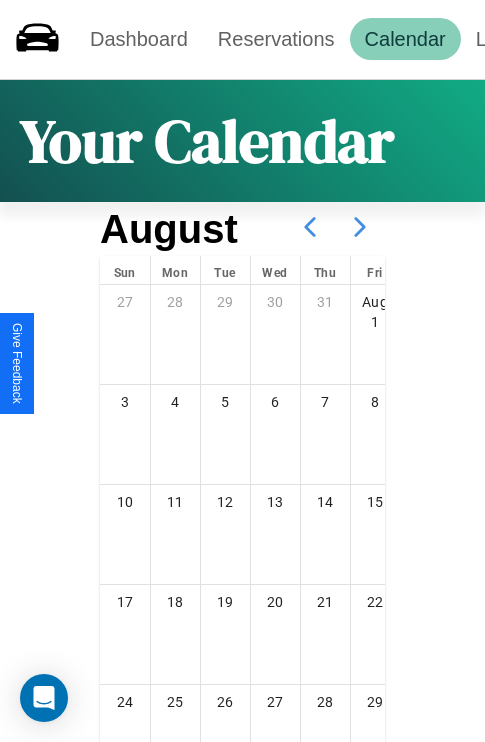 click 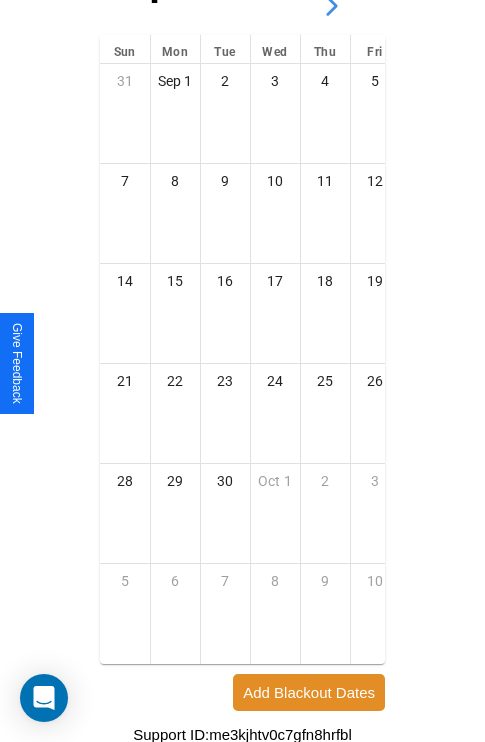 scroll, scrollTop: 296, scrollLeft: 0, axis: vertical 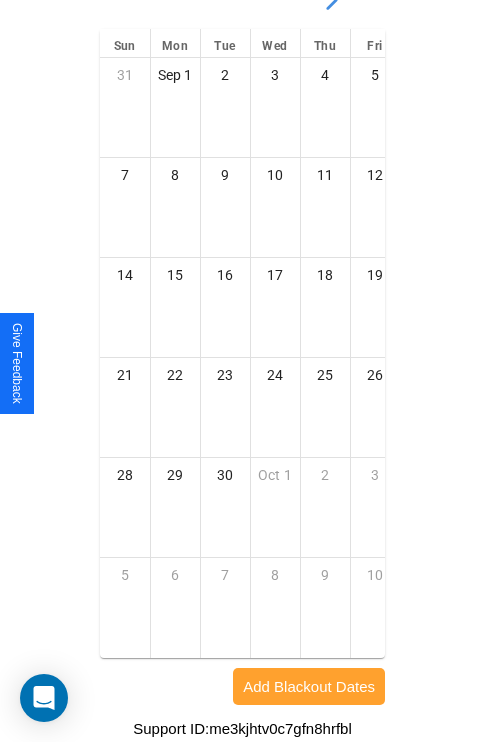 click on "Add Blackout Dates" at bounding box center [309, 686] 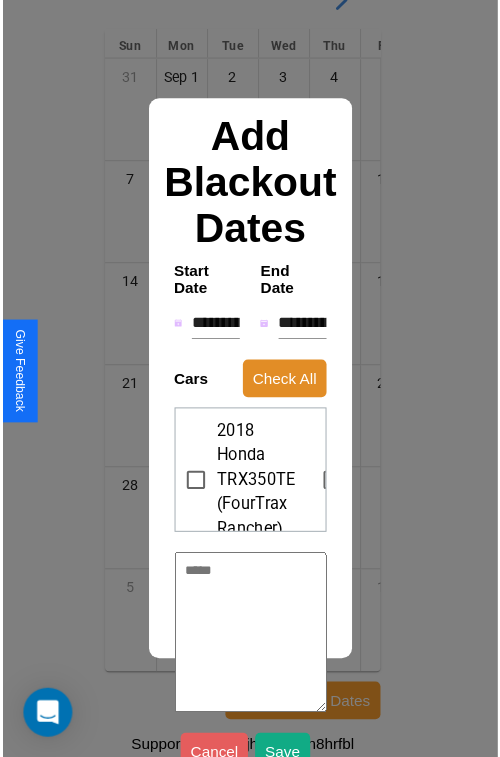 scroll, scrollTop: 281, scrollLeft: 0, axis: vertical 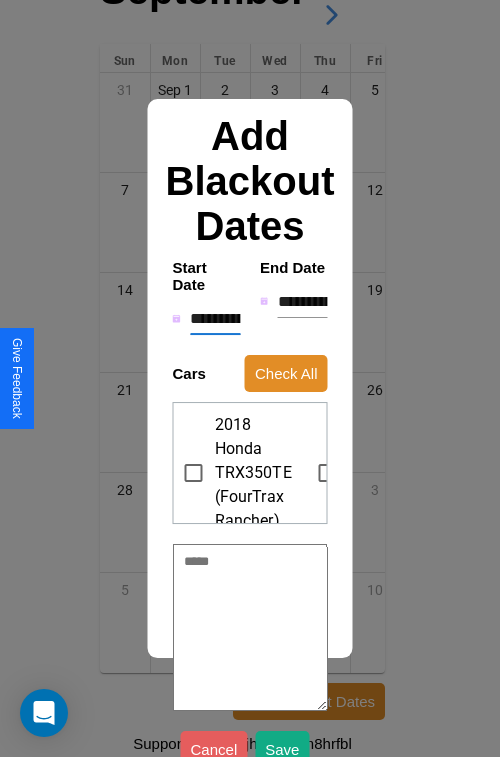 click on "**********" at bounding box center (215, 319) 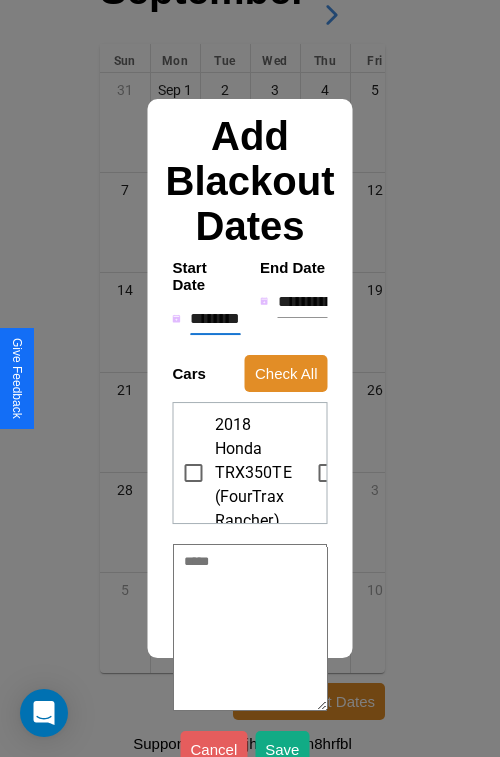 type on "*" 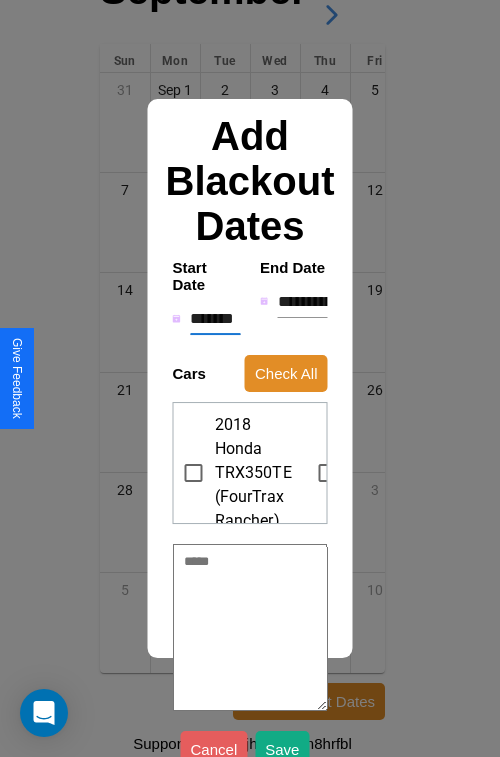 type on "*" 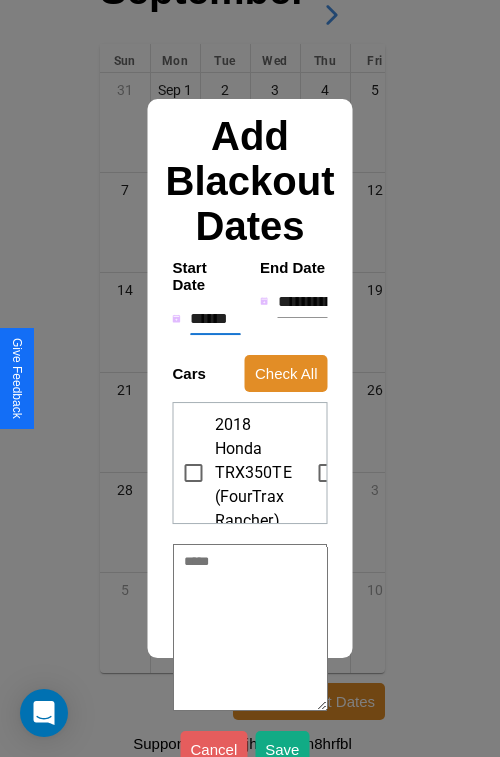 type on "*" 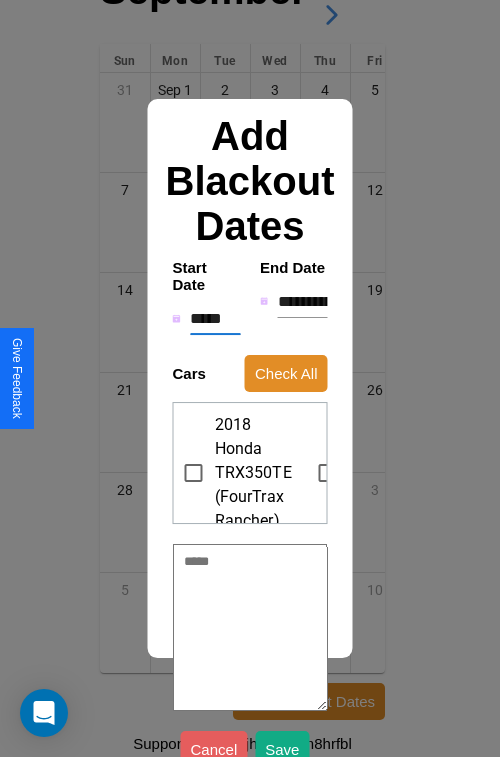 type on "*" 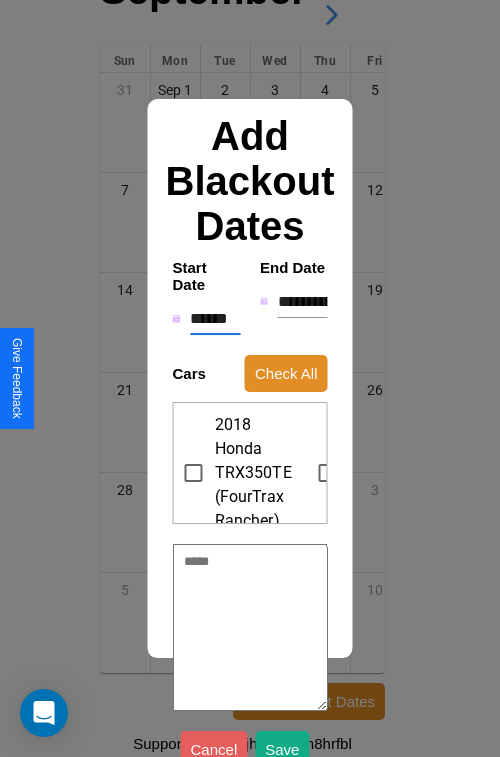 type on "*" 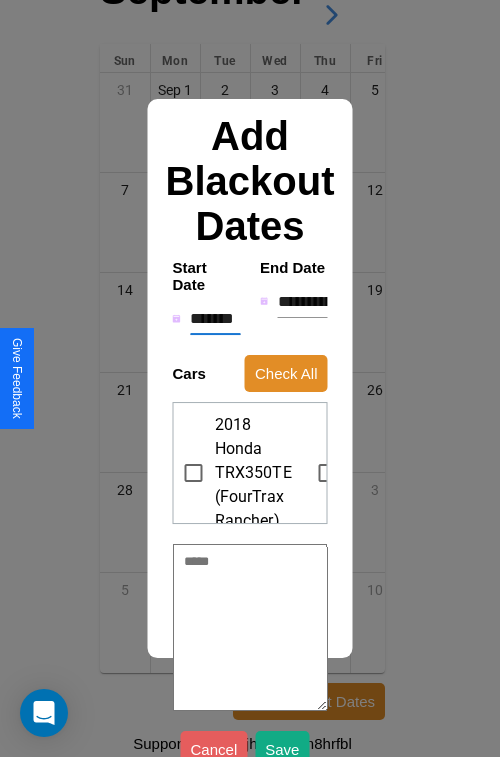 type on "*" 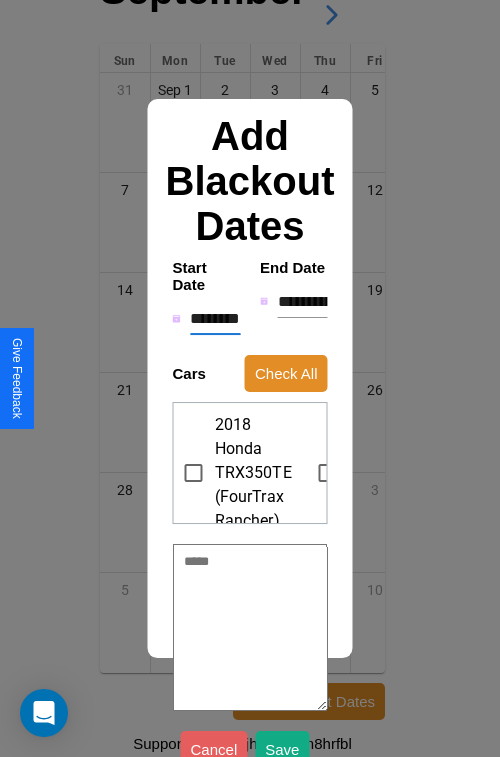 type on "*" 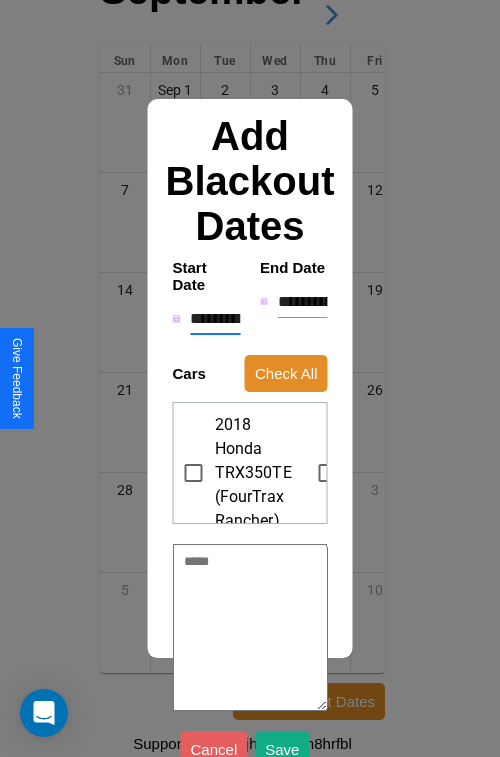 type on "*" 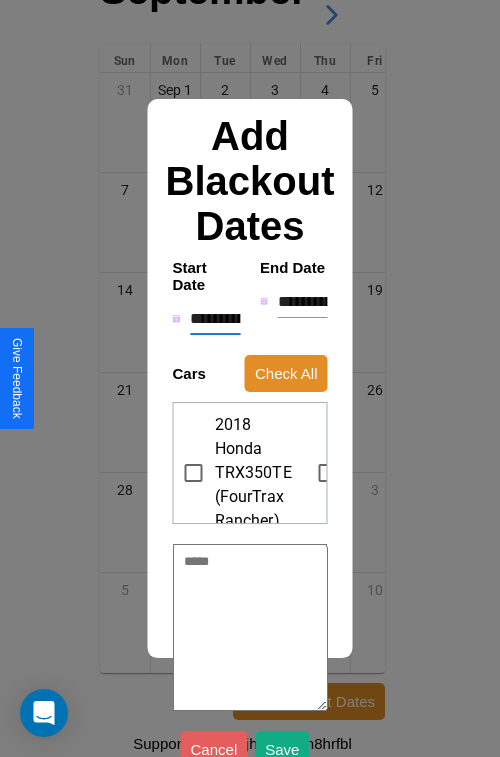 type on "*" 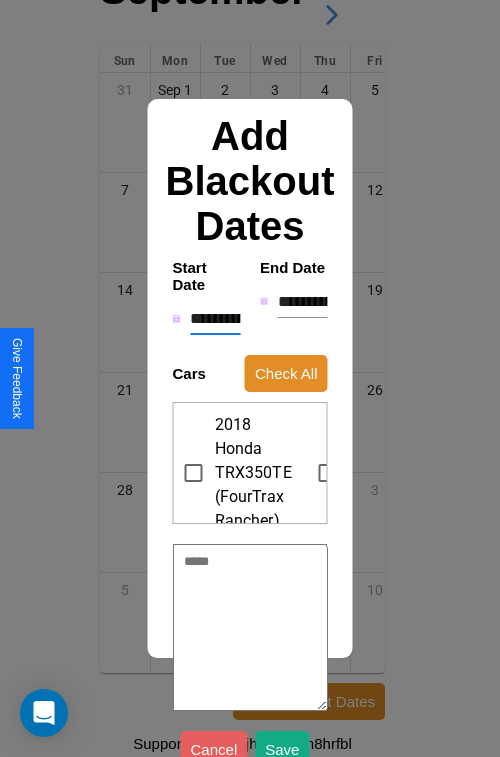type on "*" 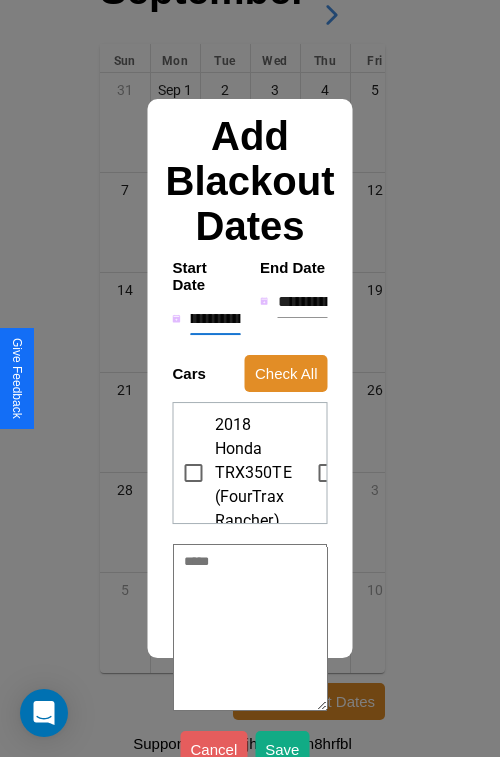 type on "**********" 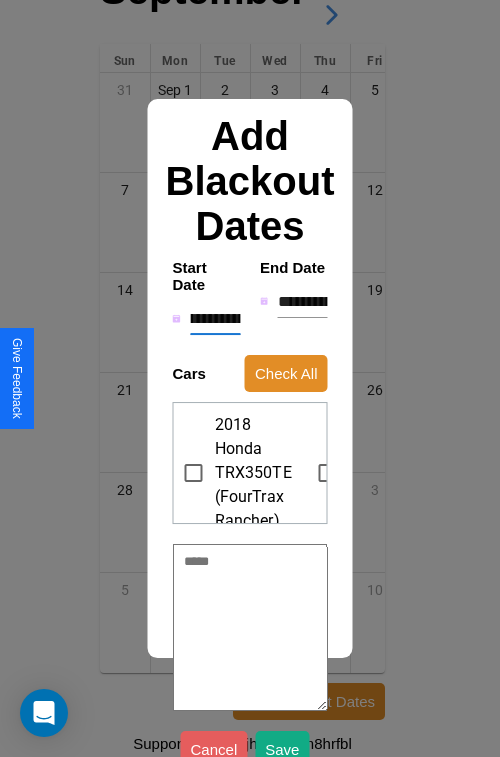 type on "*" 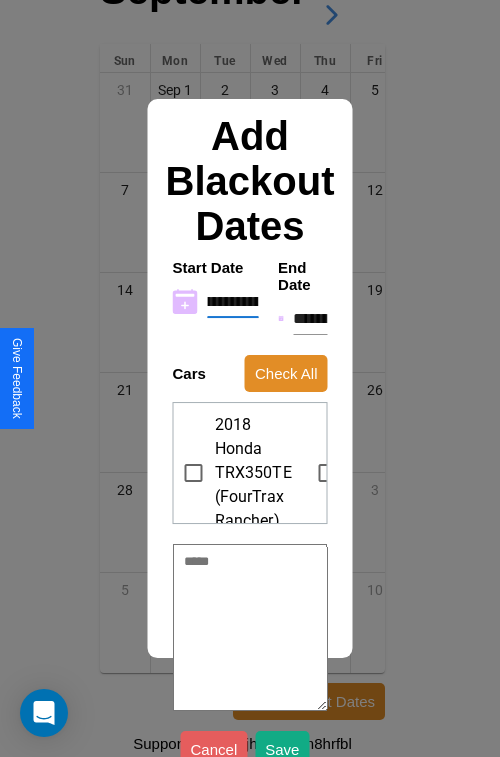 type on "**********" 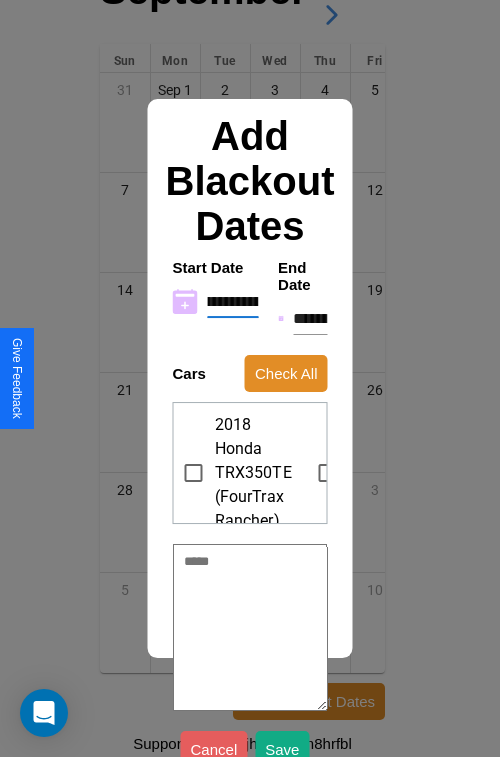 type on "*" 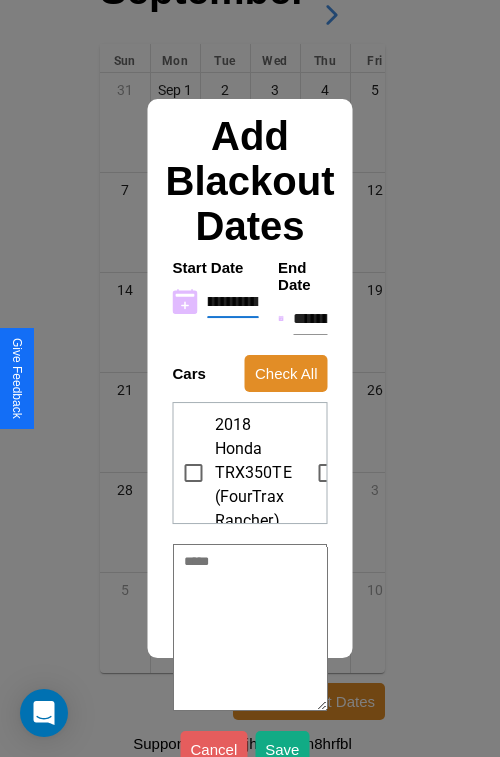 type on "**********" 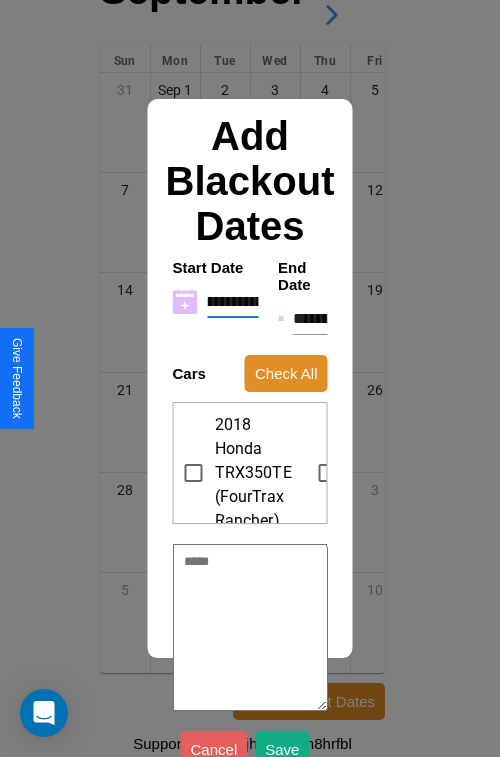 type on "*" 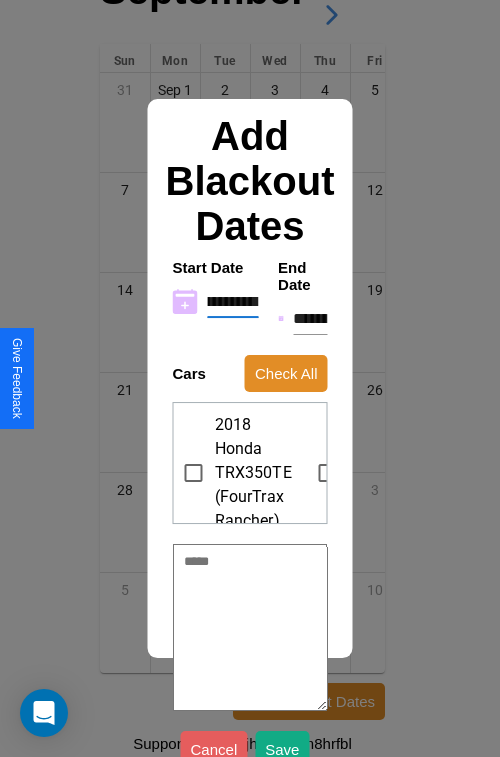 type on "**********" 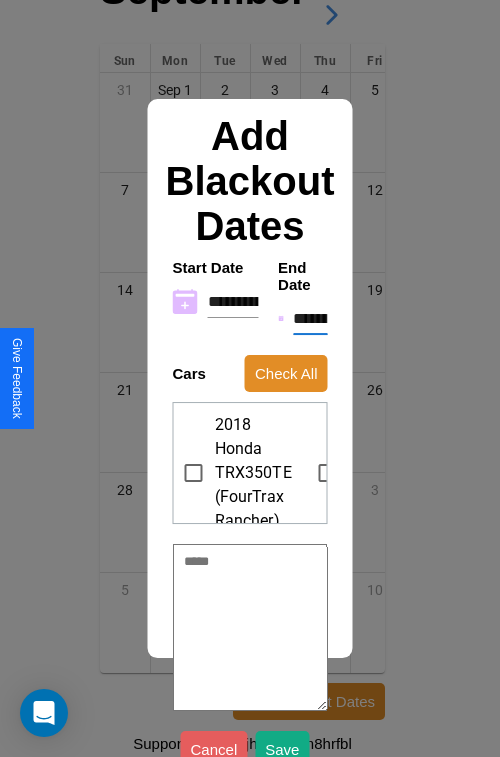 click on "**********" at bounding box center (310, 319) 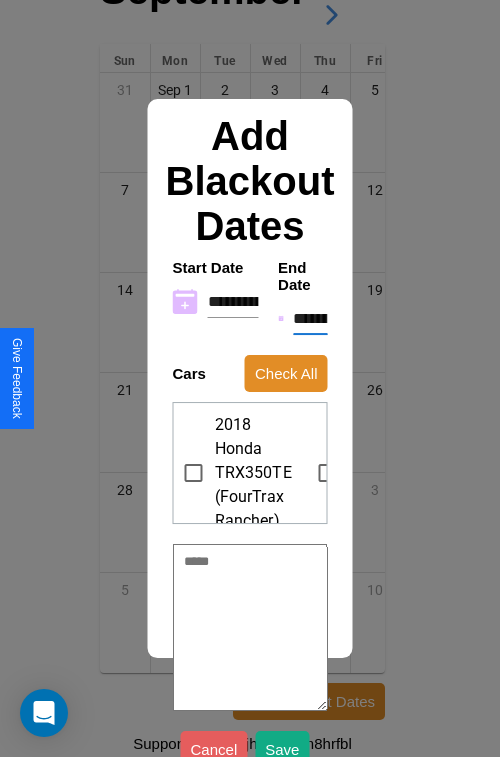 type on "*" 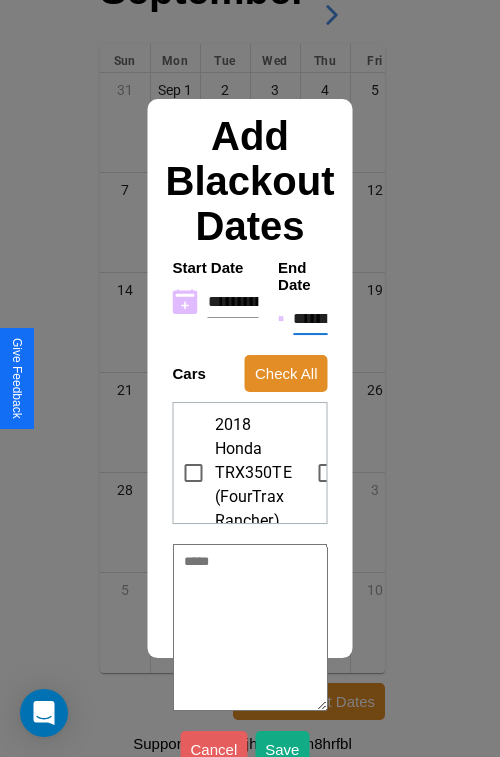 type on "*" 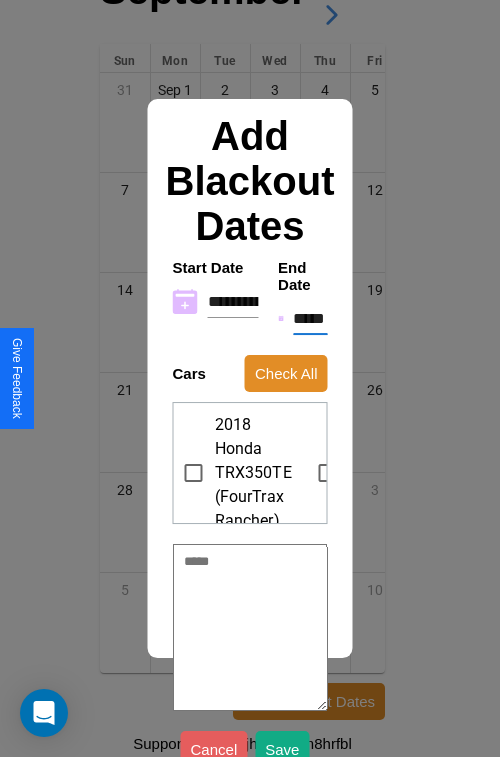 type on "*" 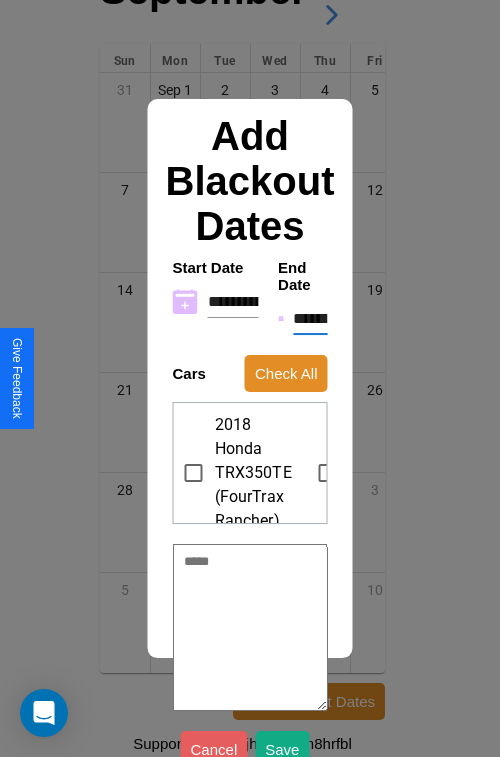type on "*" 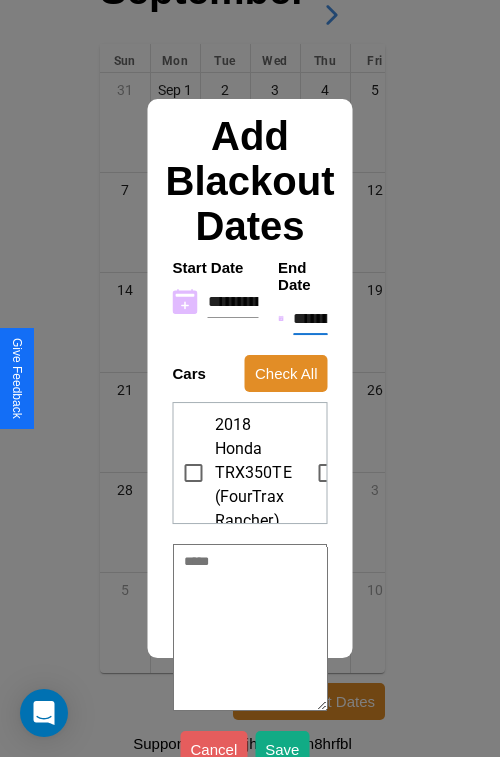type on "*" 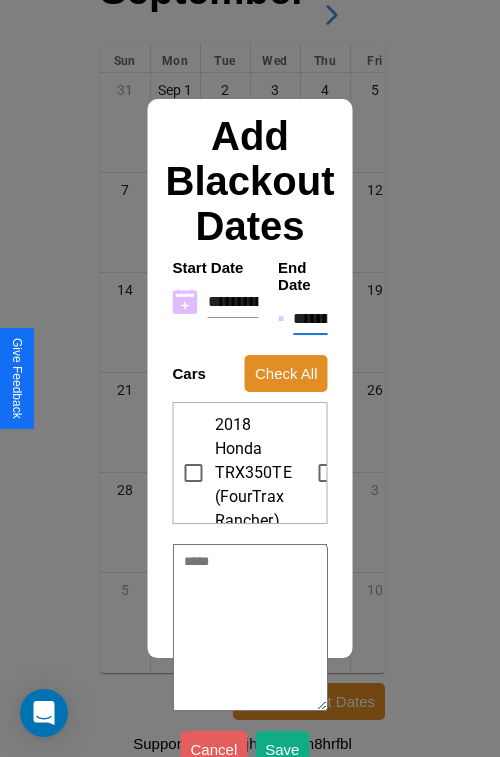type on "*" 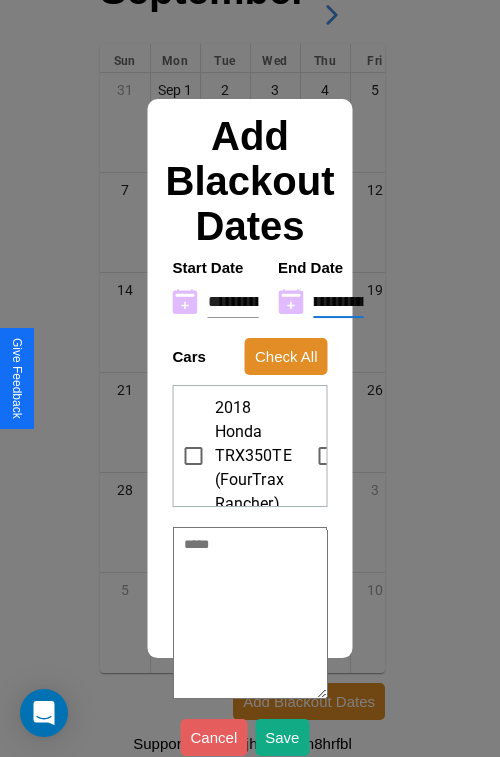 type on "**********" 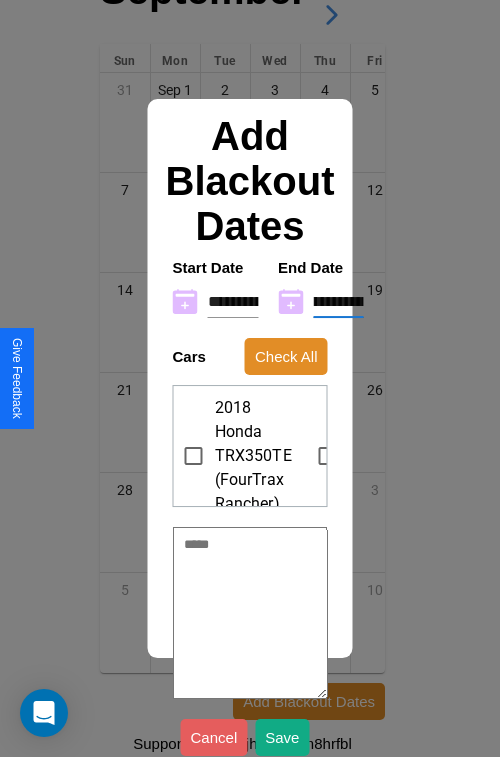 type on "*" 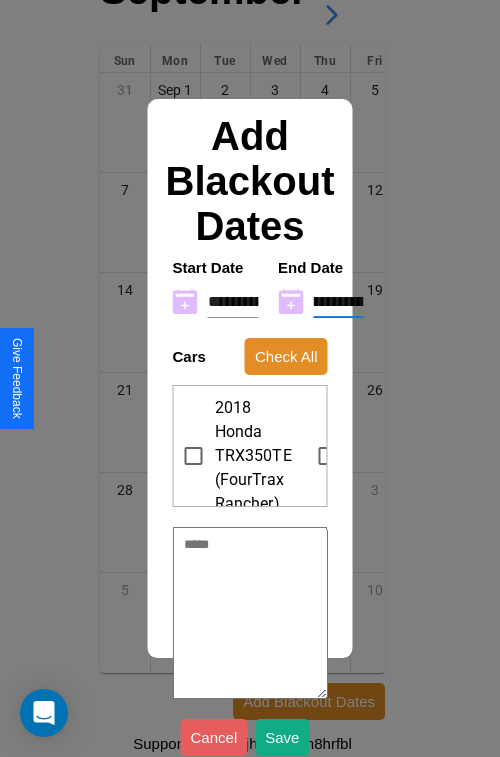 type on "**********" 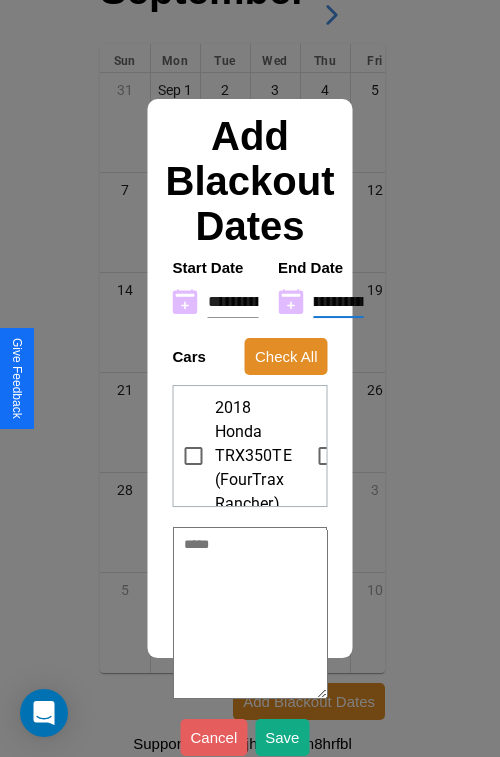 type on "*" 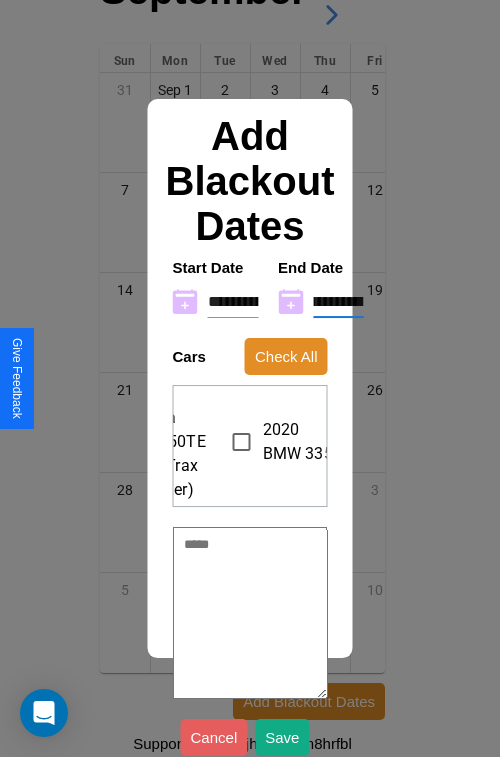 scroll, scrollTop: 18, scrollLeft: 114, axis: both 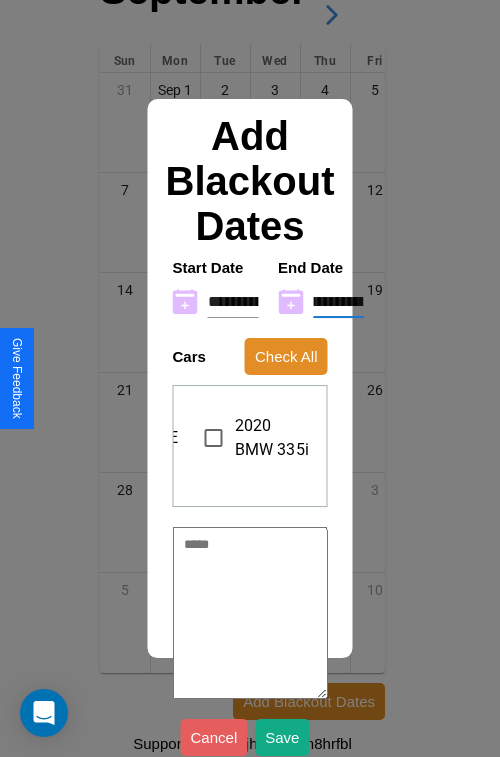 type on "**********" 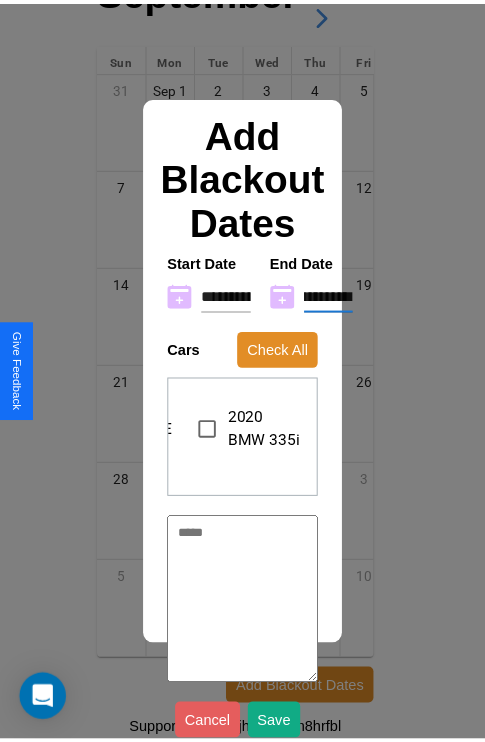 scroll, scrollTop: 0, scrollLeft: 0, axis: both 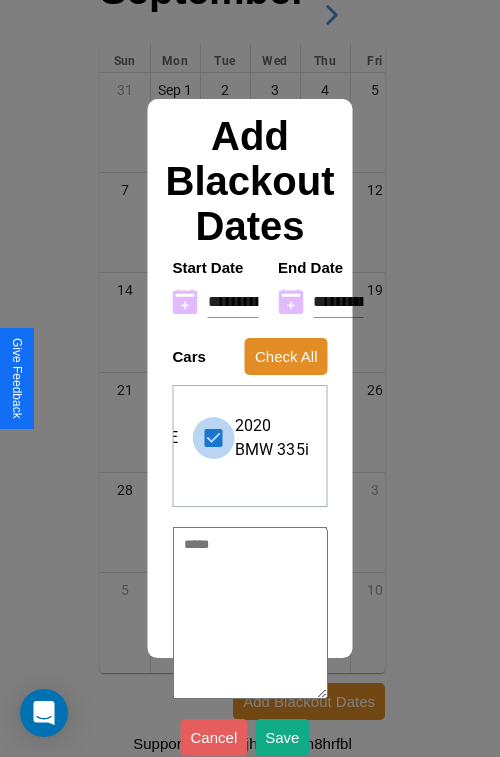 type on "*" 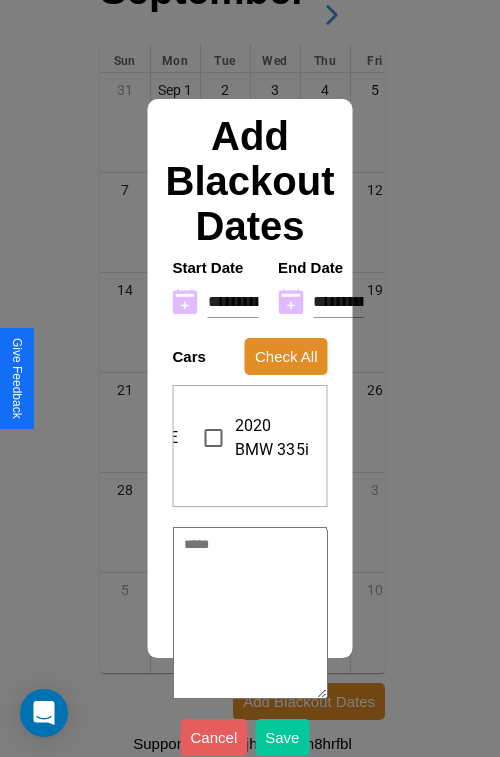click on "Save" at bounding box center (282, 737) 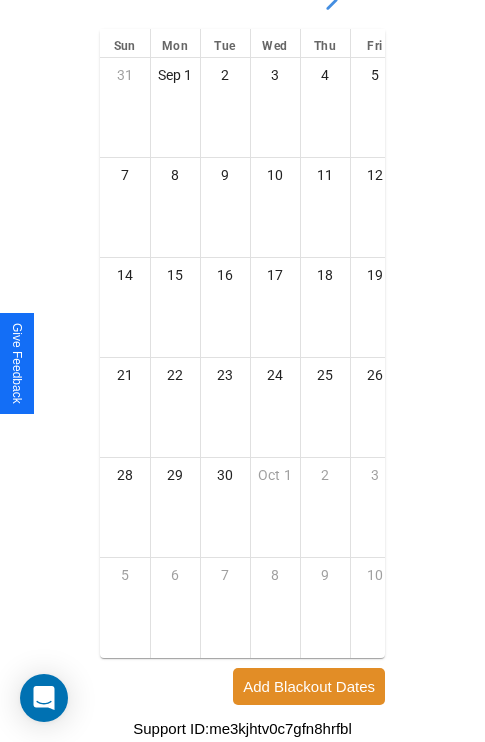 click 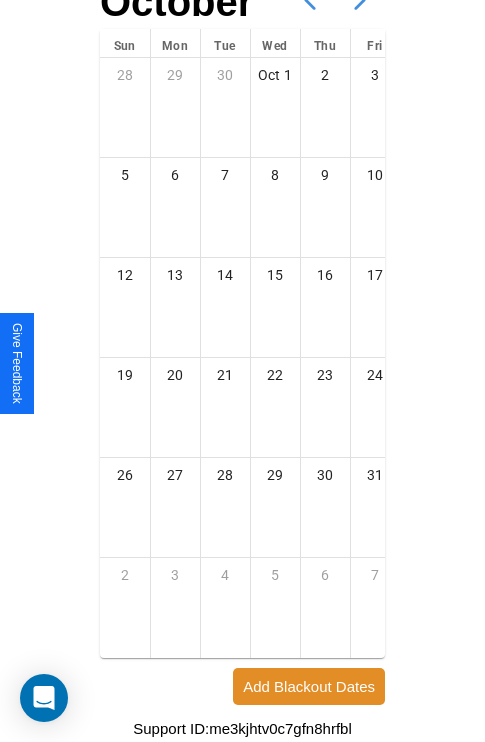 click 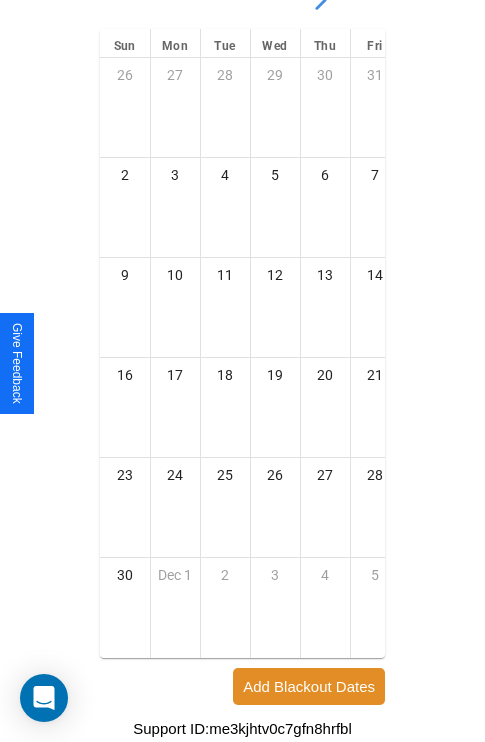 scroll, scrollTop: 0, scrollLeft: 0, axis: both 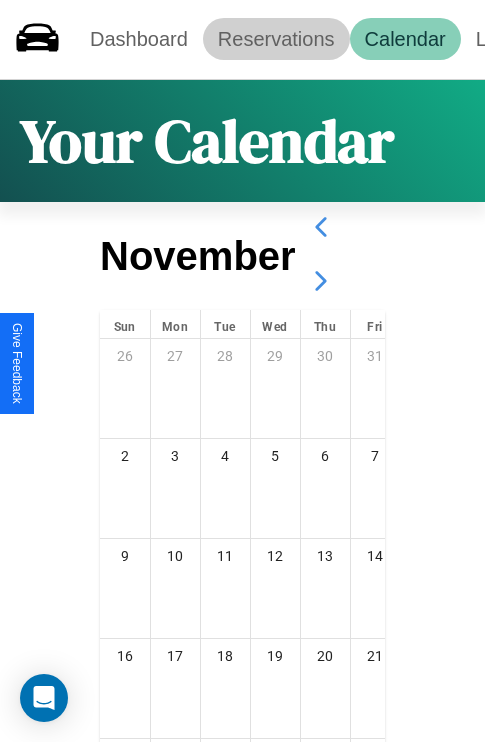 click on "Reservations" at bounding box center (276, 39) 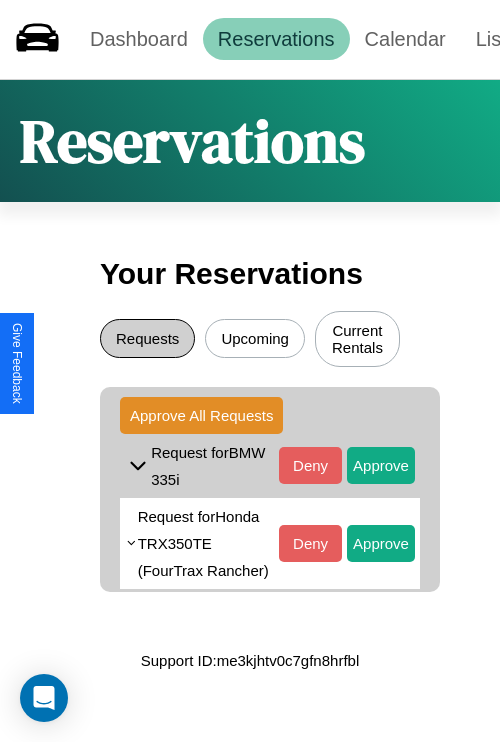 click on "Requests" at bounding box center (147, 338) 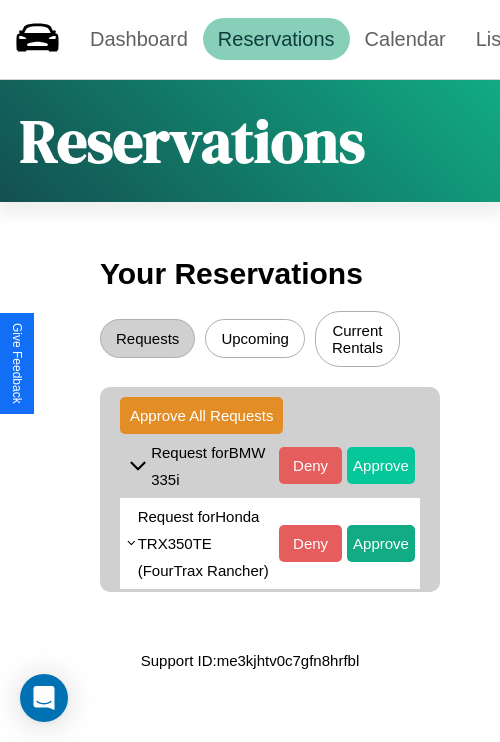 click on "Approve" at bounding box center (381, 465) 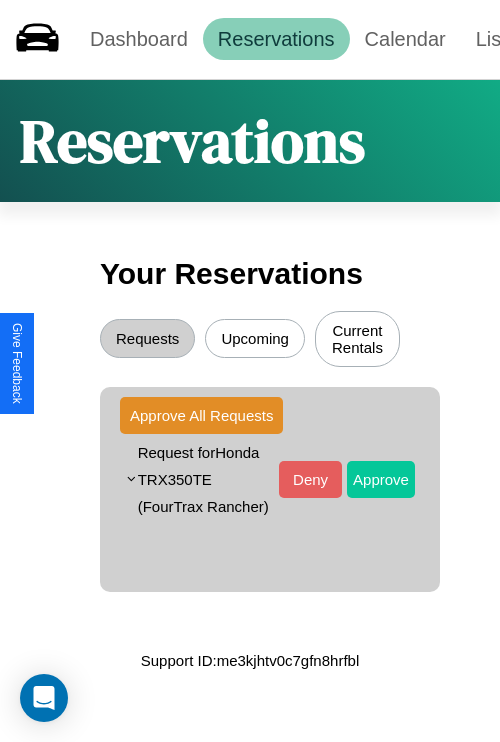 click on "Approve" at bounding box center [381, 479] 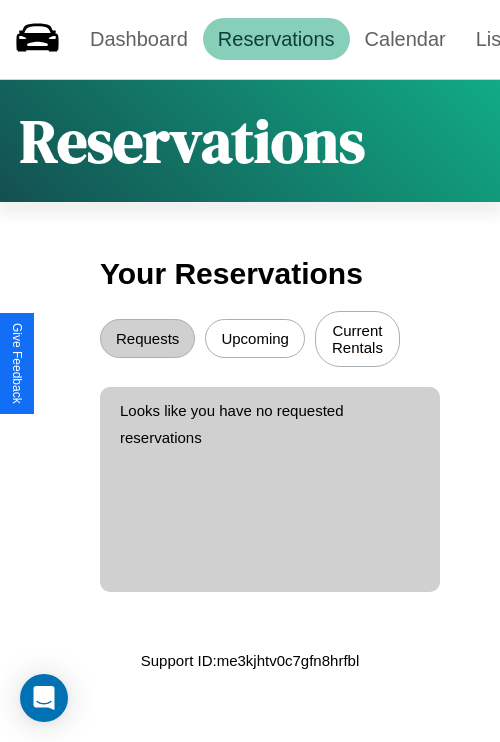 click on "Upcoming" at bounding box center (255, 338) 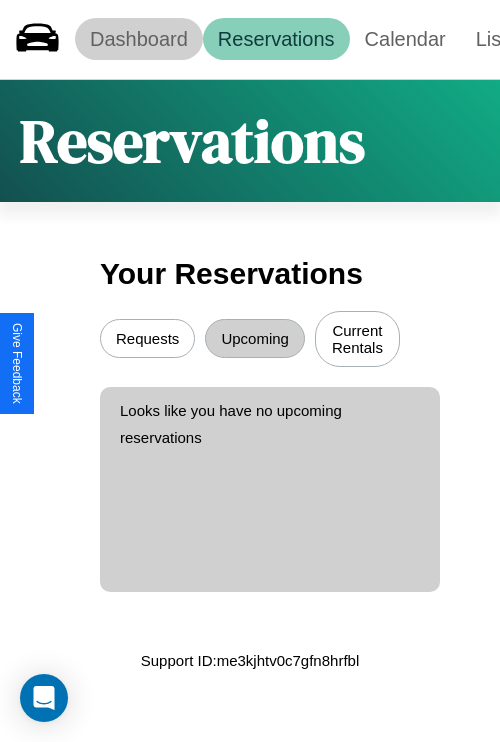 click on "Dashboard" at bounding box center [139, 39] 